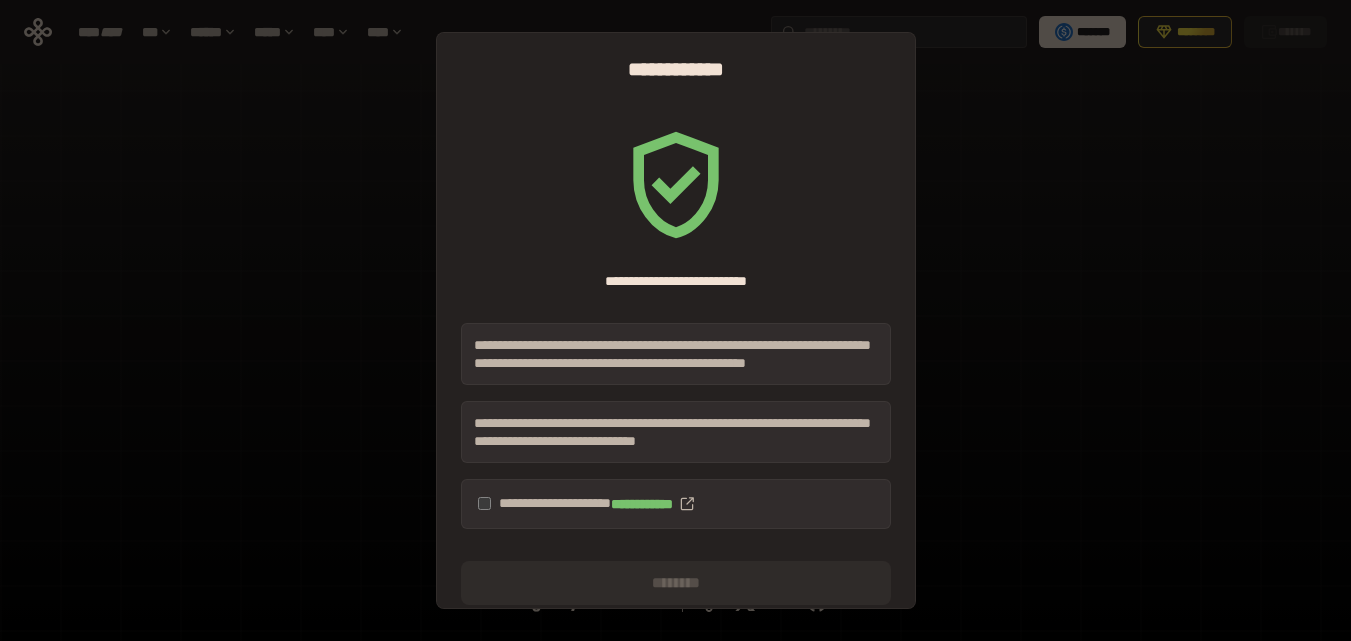scroll, scrollTop: 0, scrollLeft: 0, axis: both 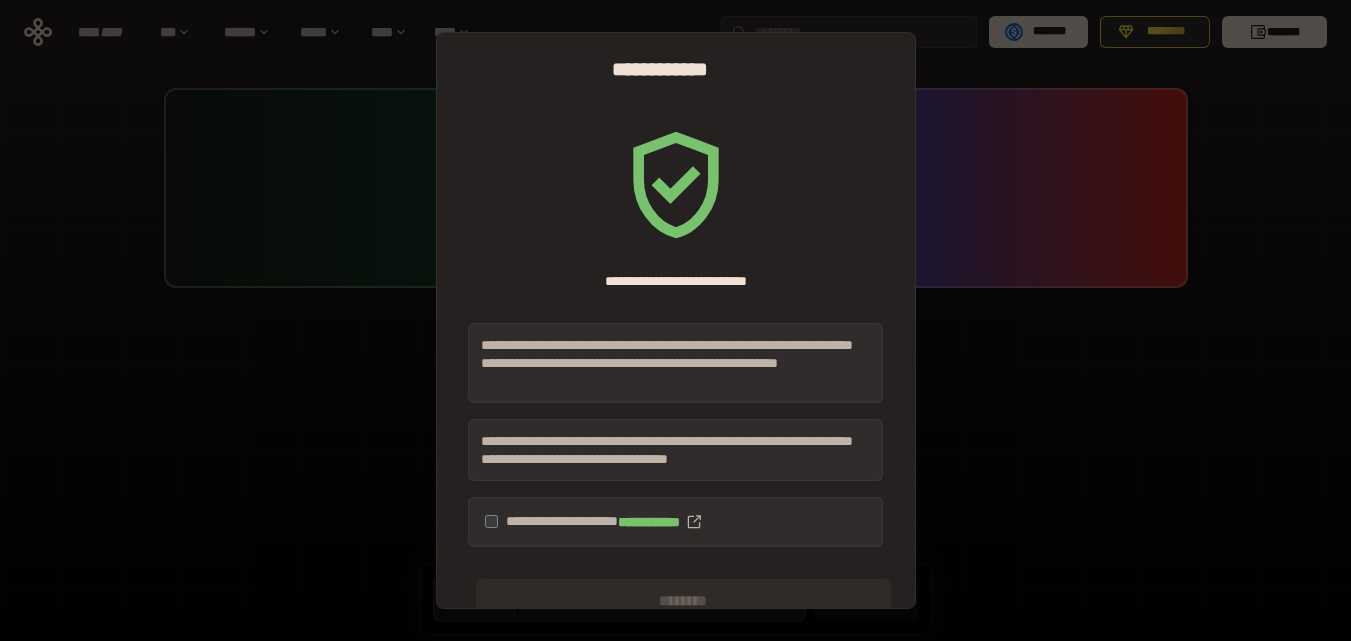 click on "**********" at bounding box center (675, 522) 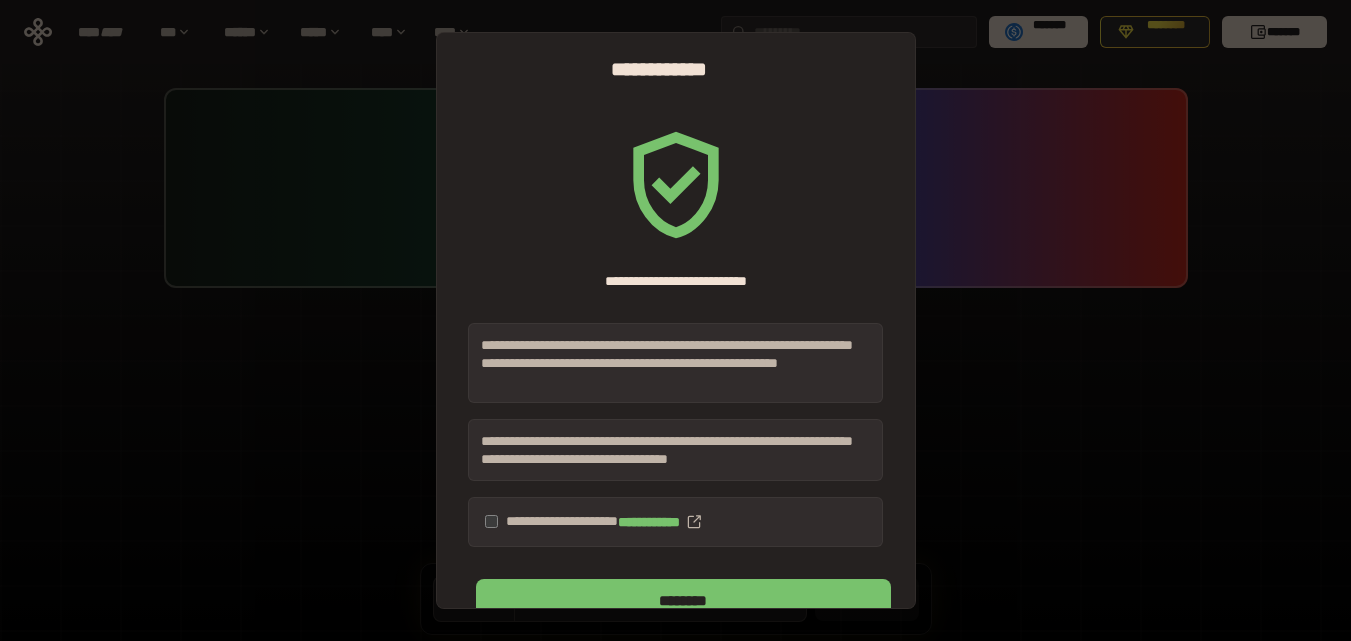 scroll, scrollTop: 39, scrollLeft: 0, axis: vertical 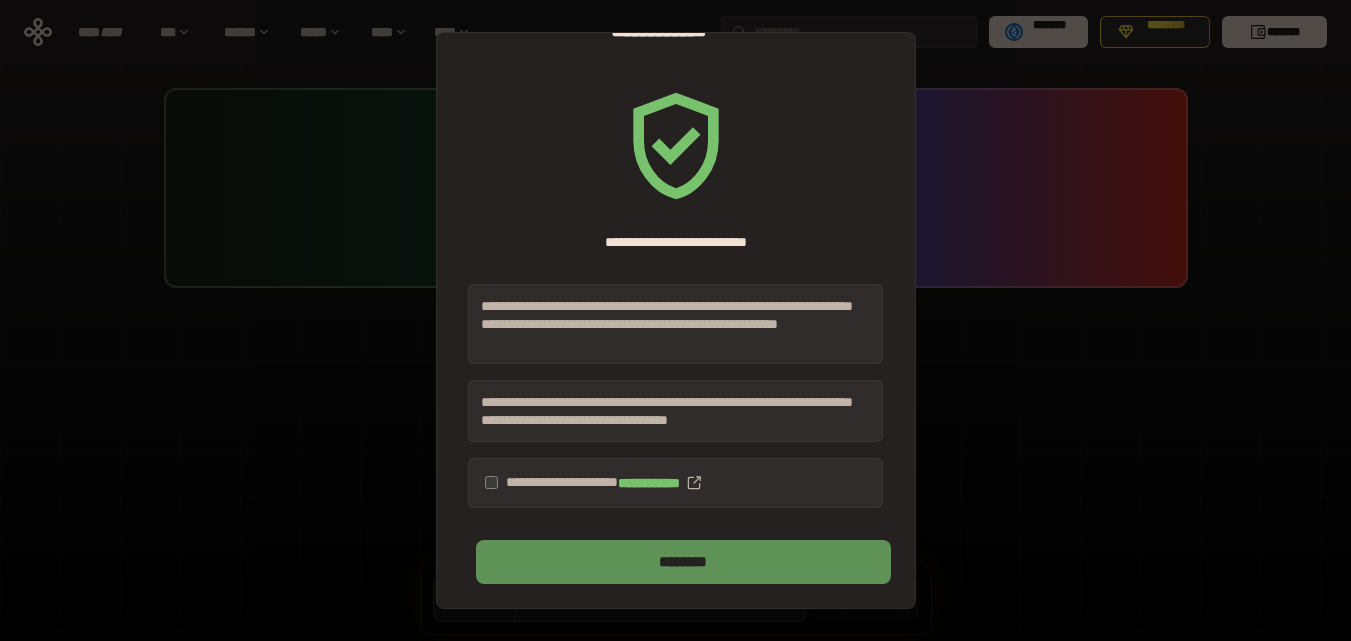 click on "********" at bounding box center [683, 562] 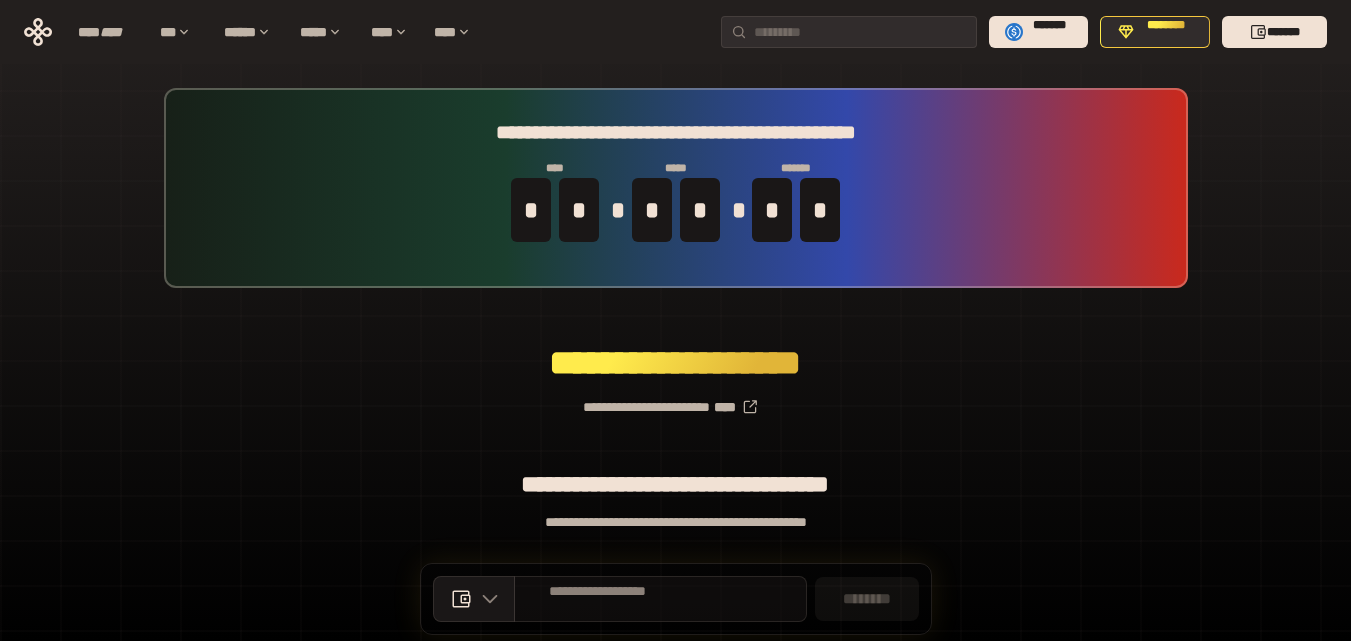 click on "**********" at bounding box center (598, 599) 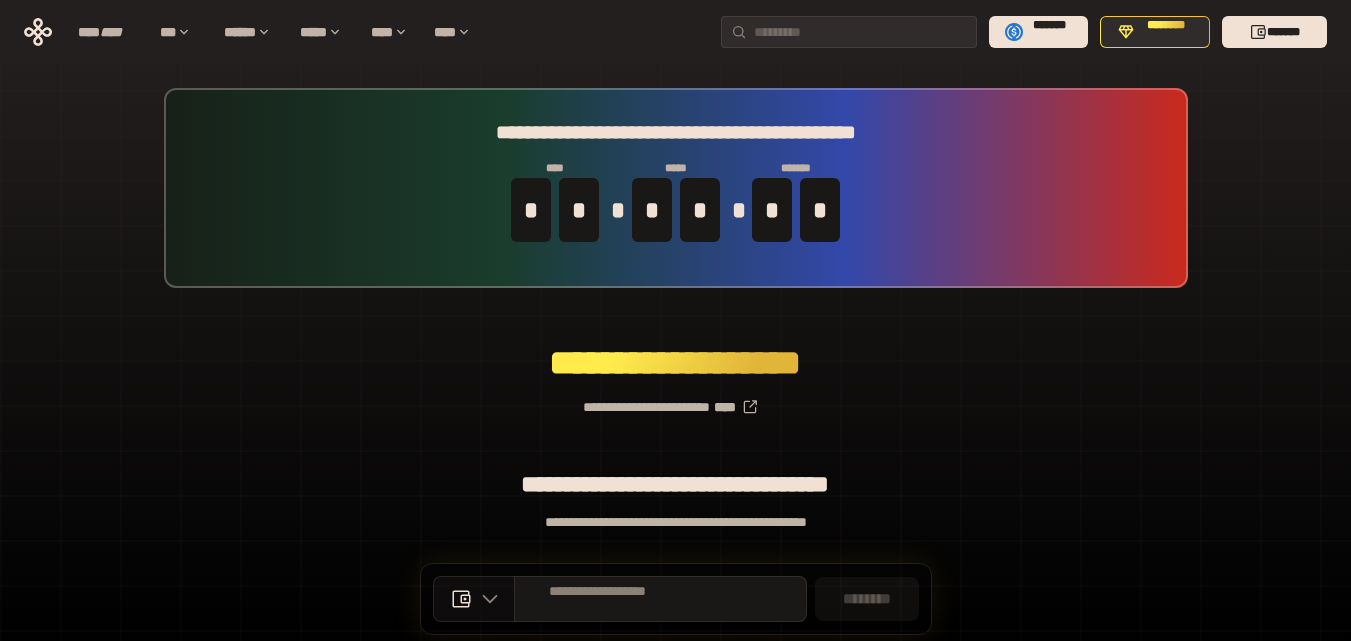 click 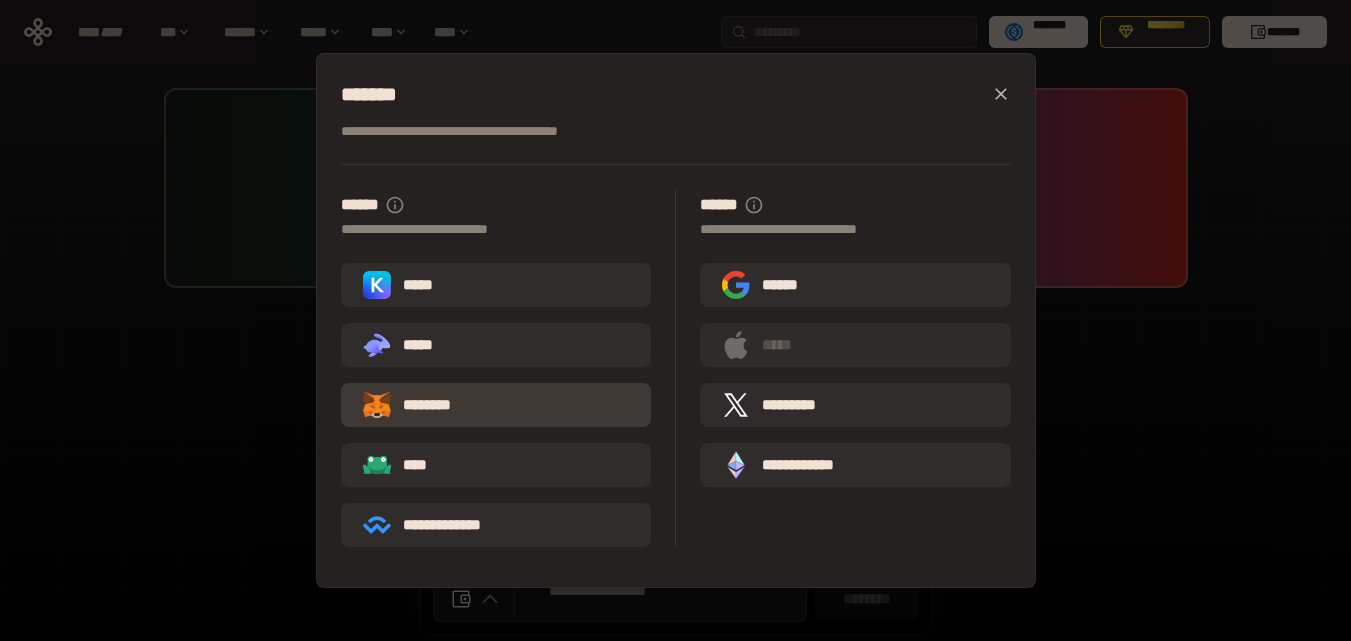 click on "********" at bounding box center [496, 405] 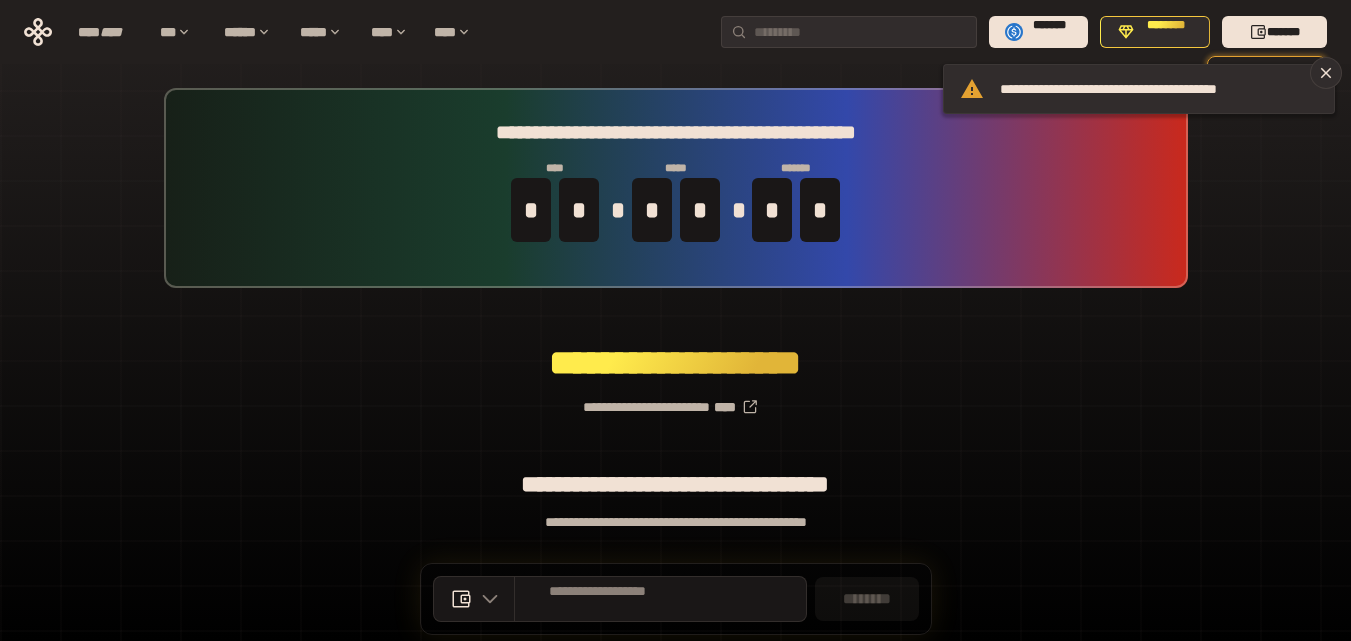 click on "**********" at bounding box center (675, 399) 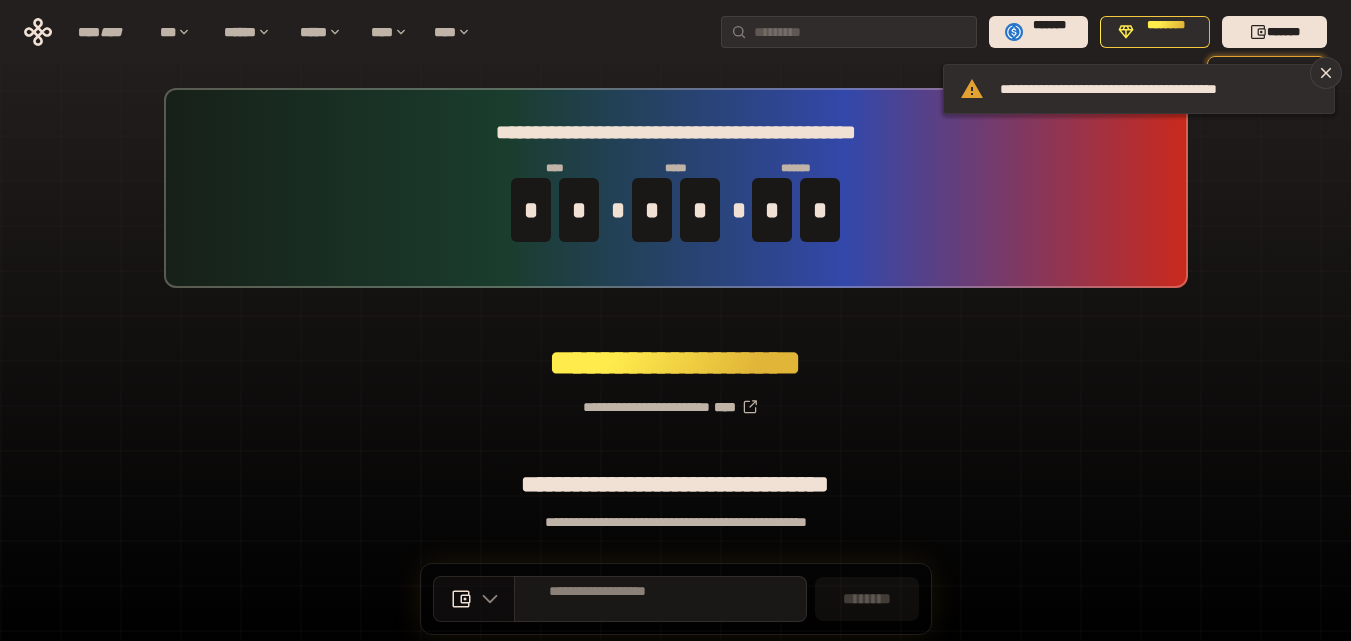 click 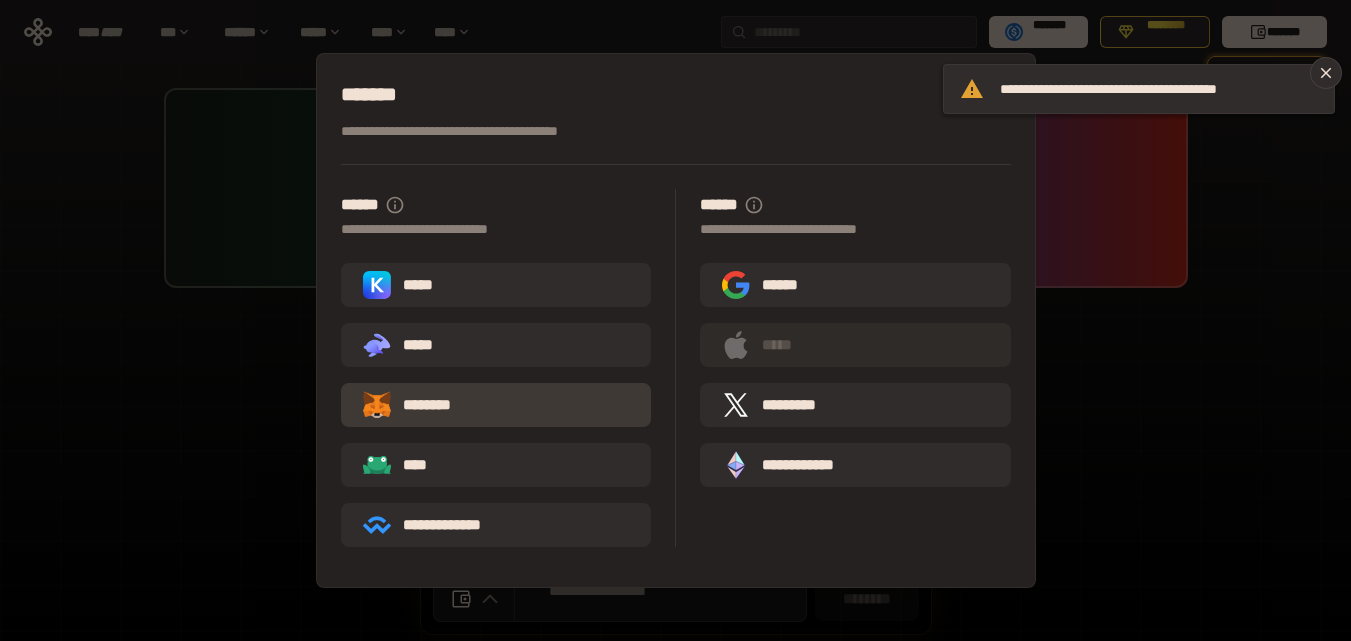 click on "********" at bounding box center (421, 405) 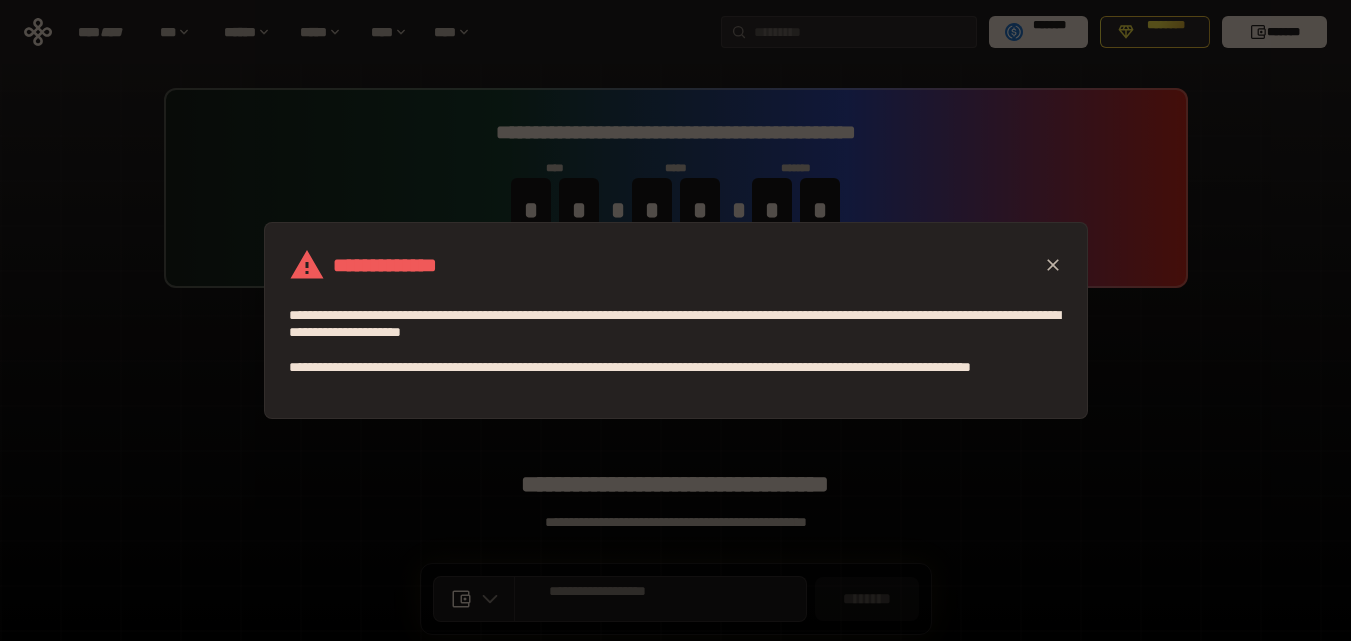 click on "**********" at bounding box center [675, 320] 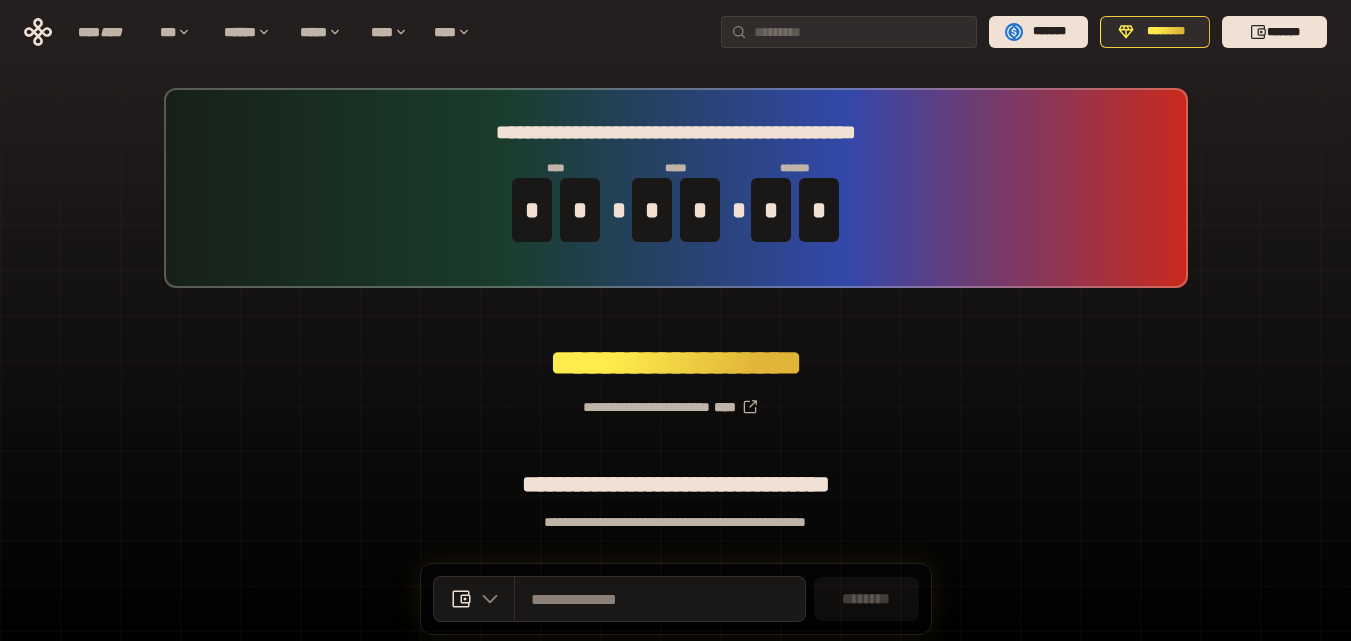 scroll, scrollTop: 0, scrollLeft: 0, axis: both 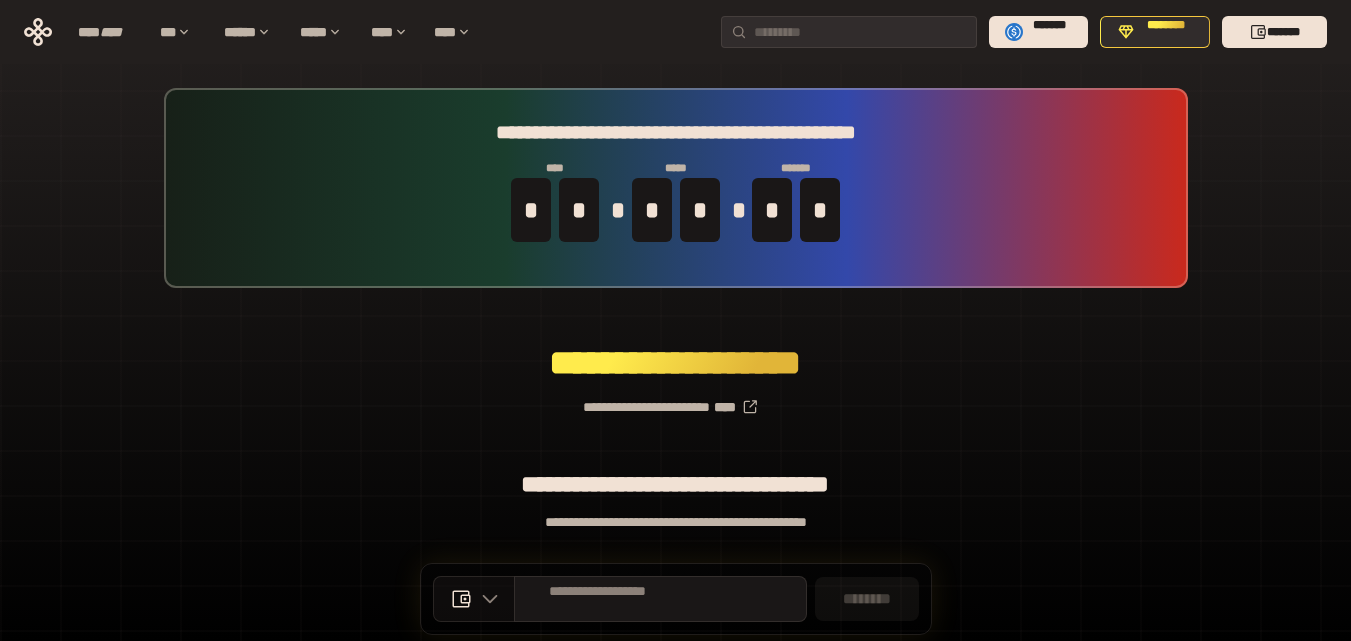 click 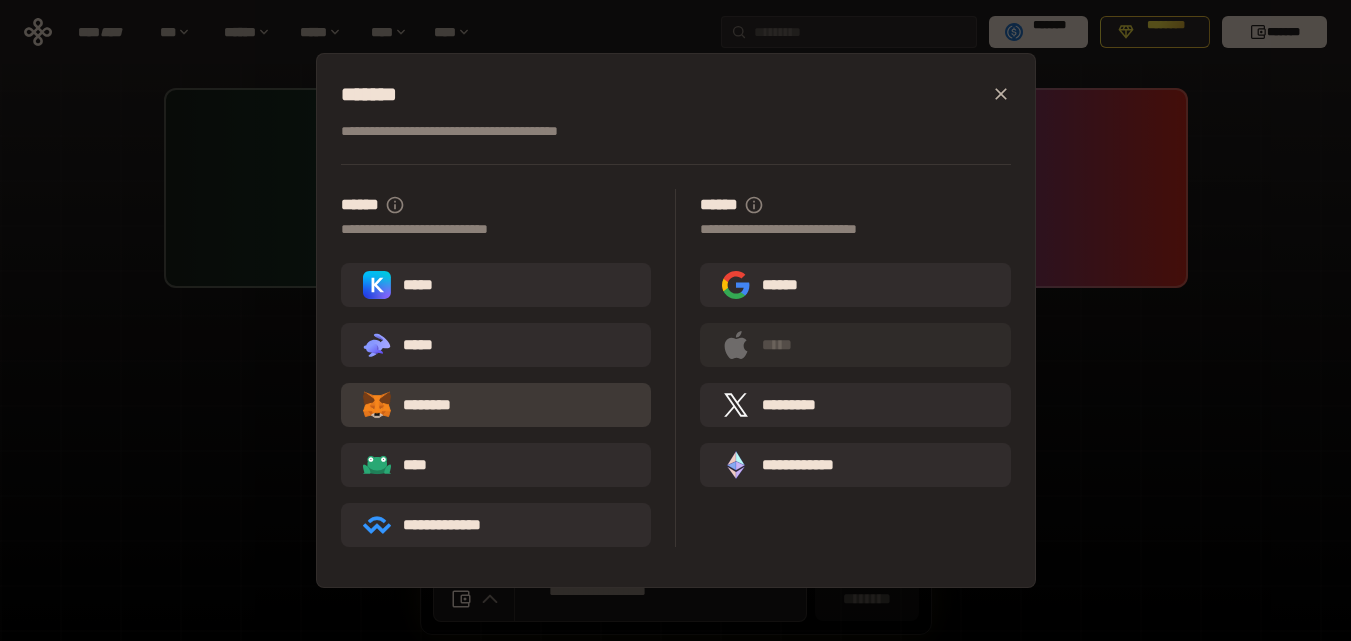 click on "********" at bounding box center (421, 405) 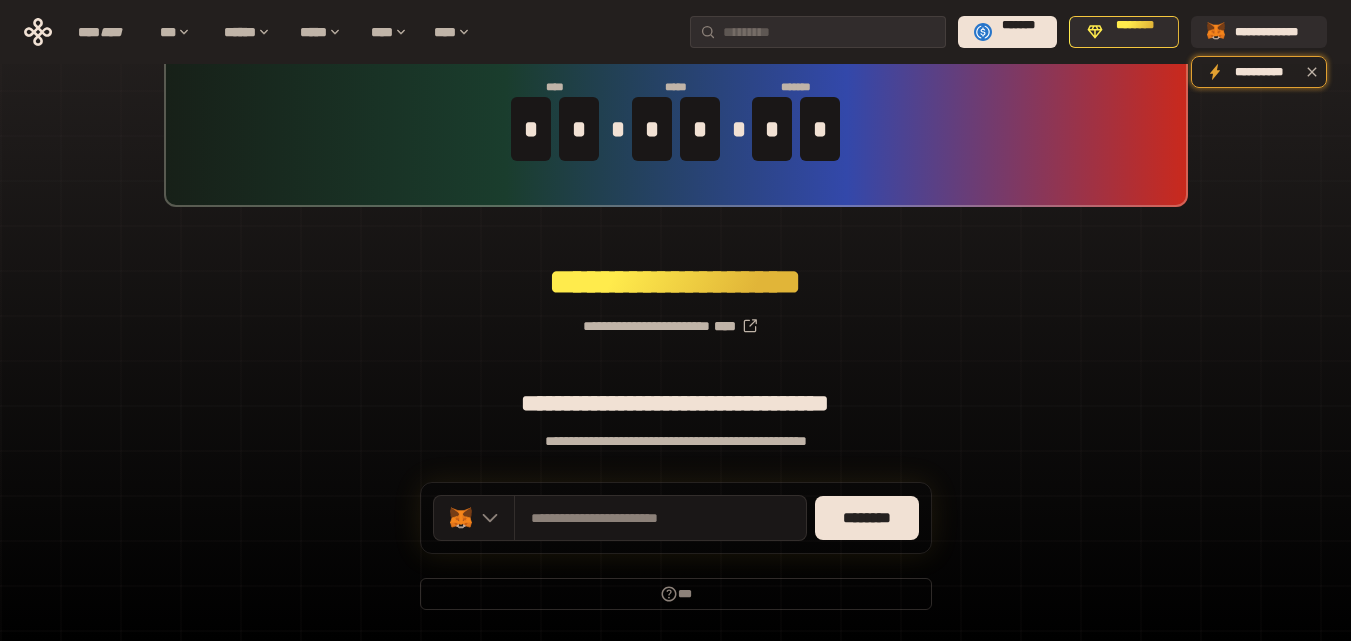 scroll, scrollTop: 142, scrollLeft: 0, axis: vertical 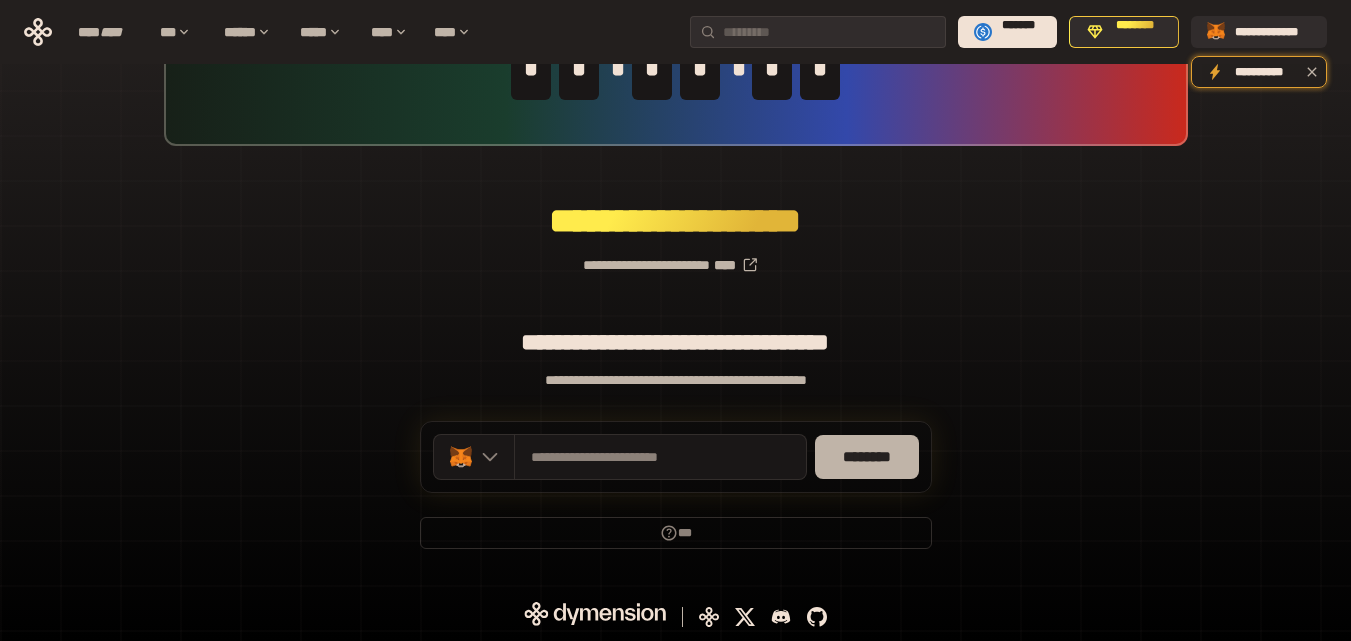 click on "********" at bounding box center (867, 457) 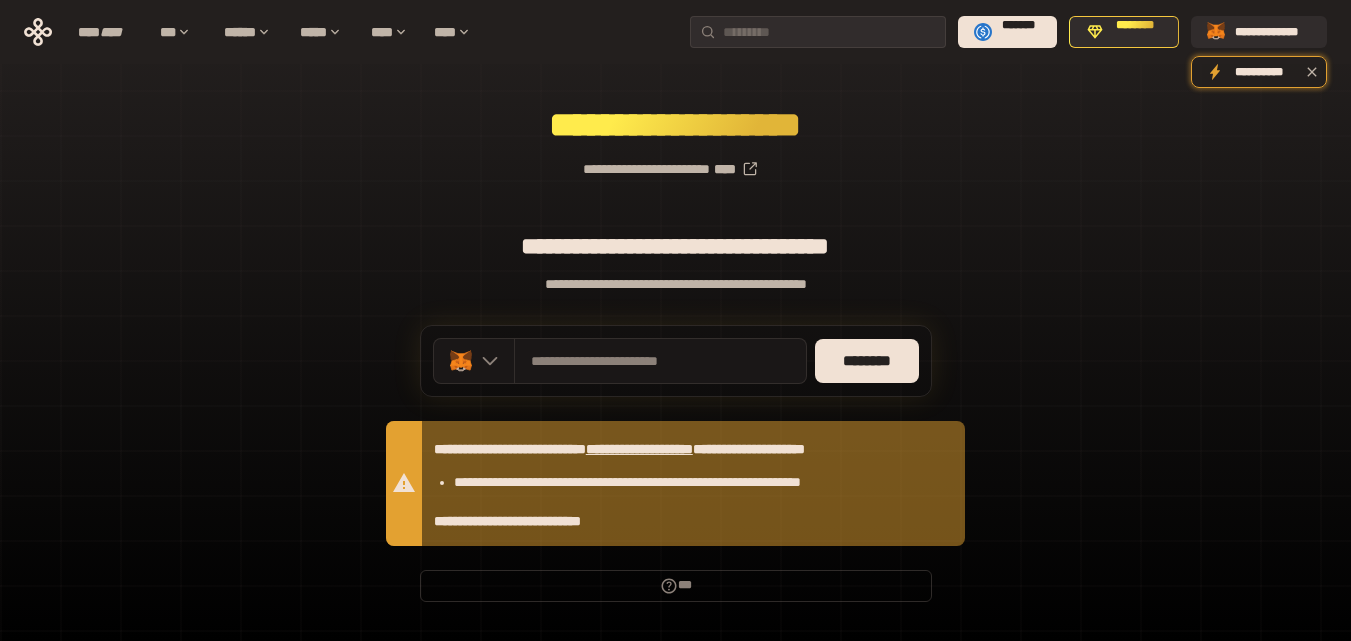 scroll, scrollTop: 291, scrollLeft: 0, axis: vertical 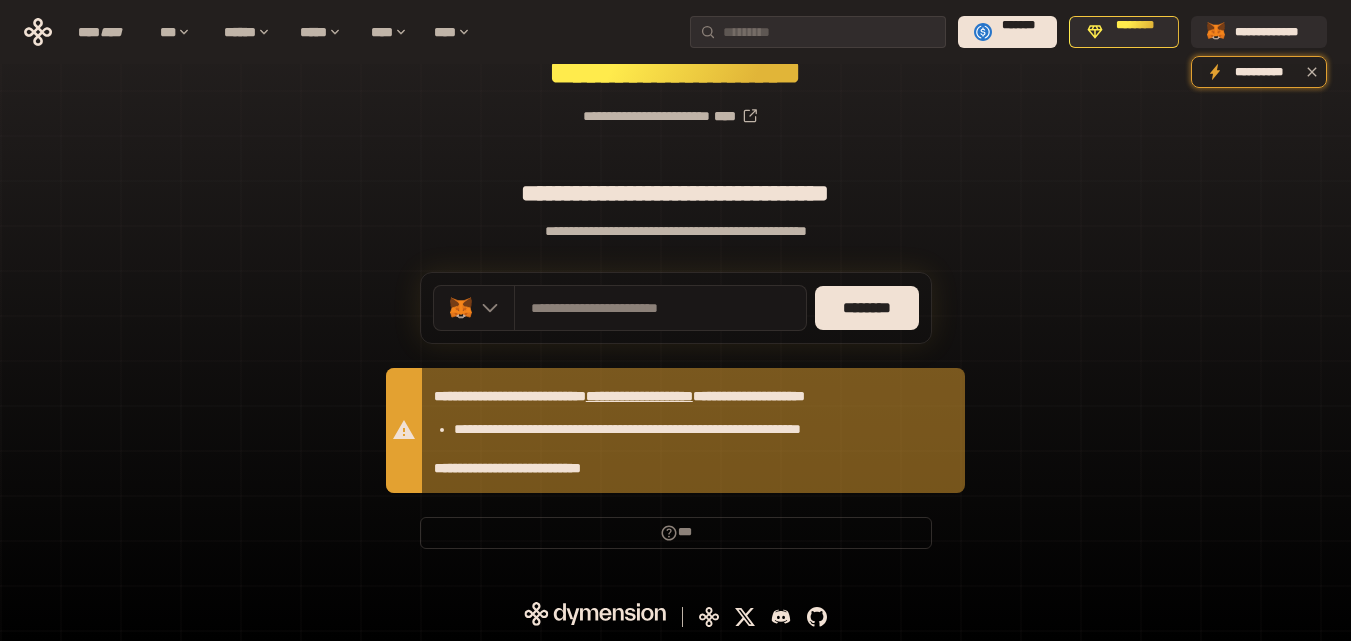 click on "**********" at bounding box center [675, 183] 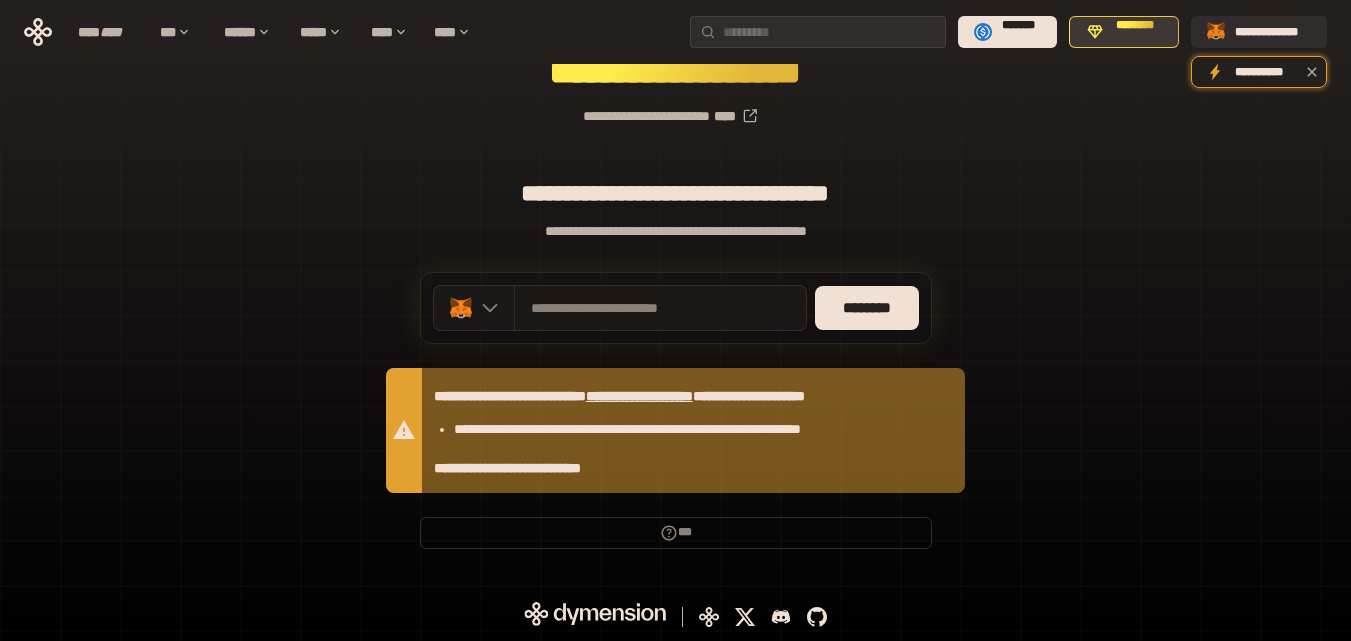 click on "********" at bounding box center [1124, 32] 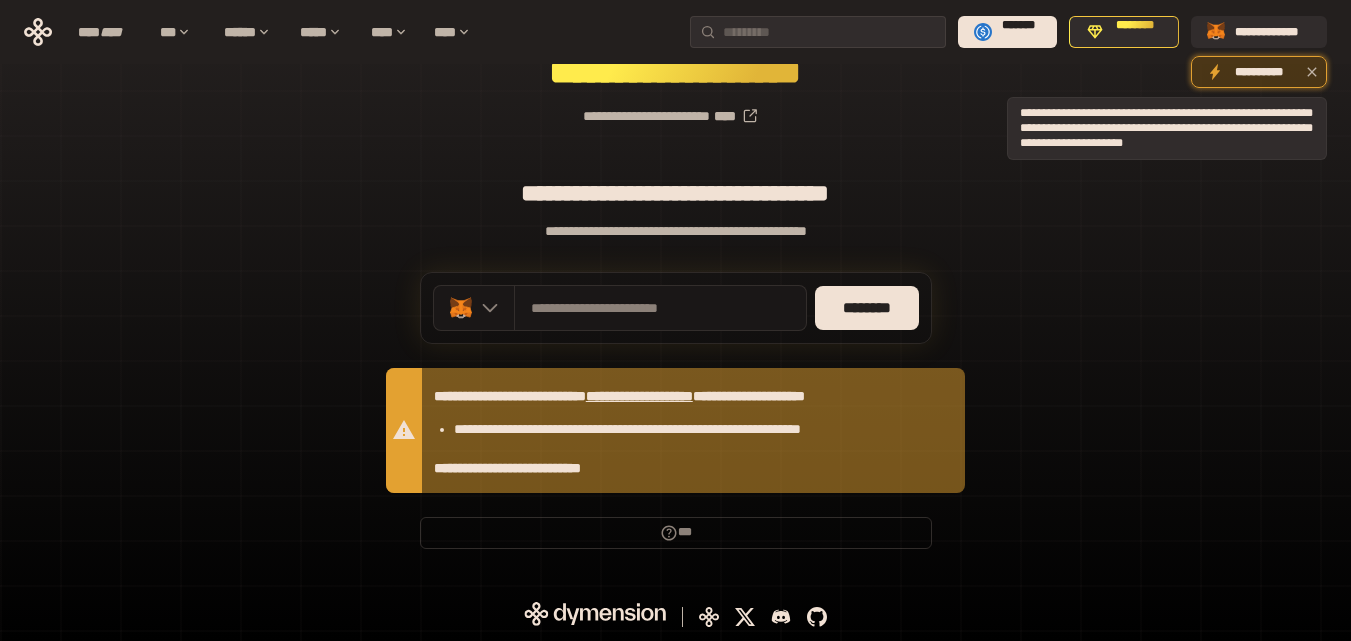 click on "**********" at bounding box center (1259, 74) 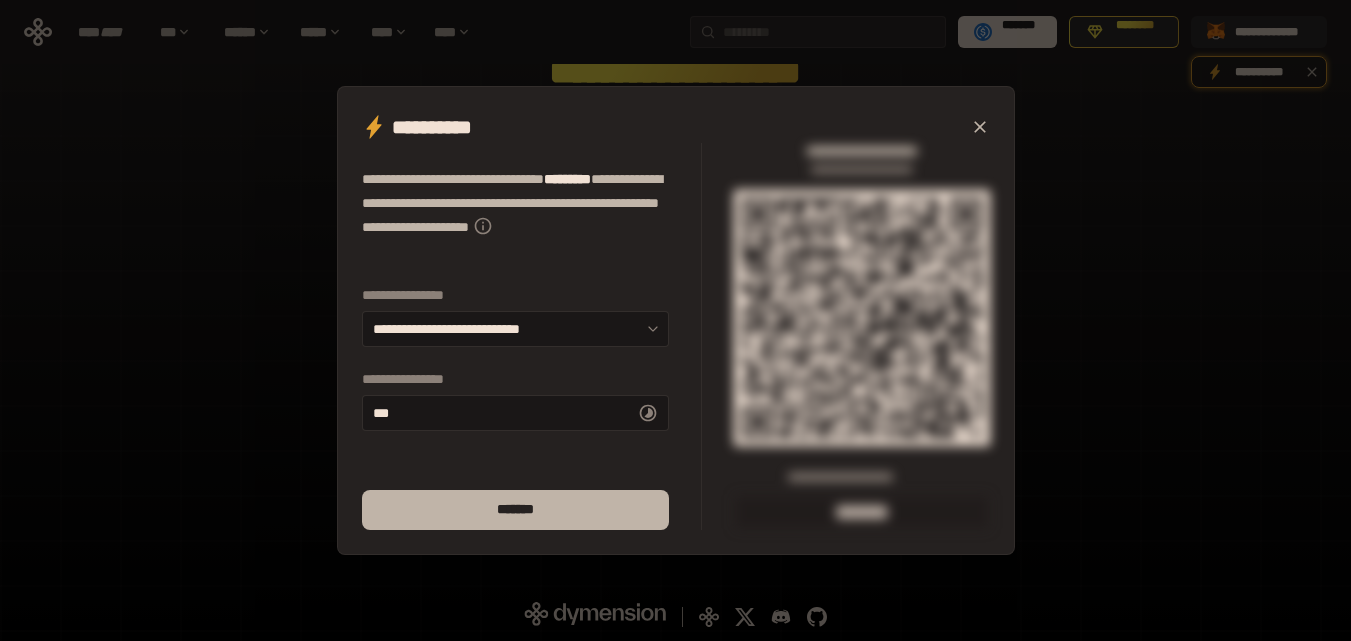 click on "*******" at bounding box center [515, 510] 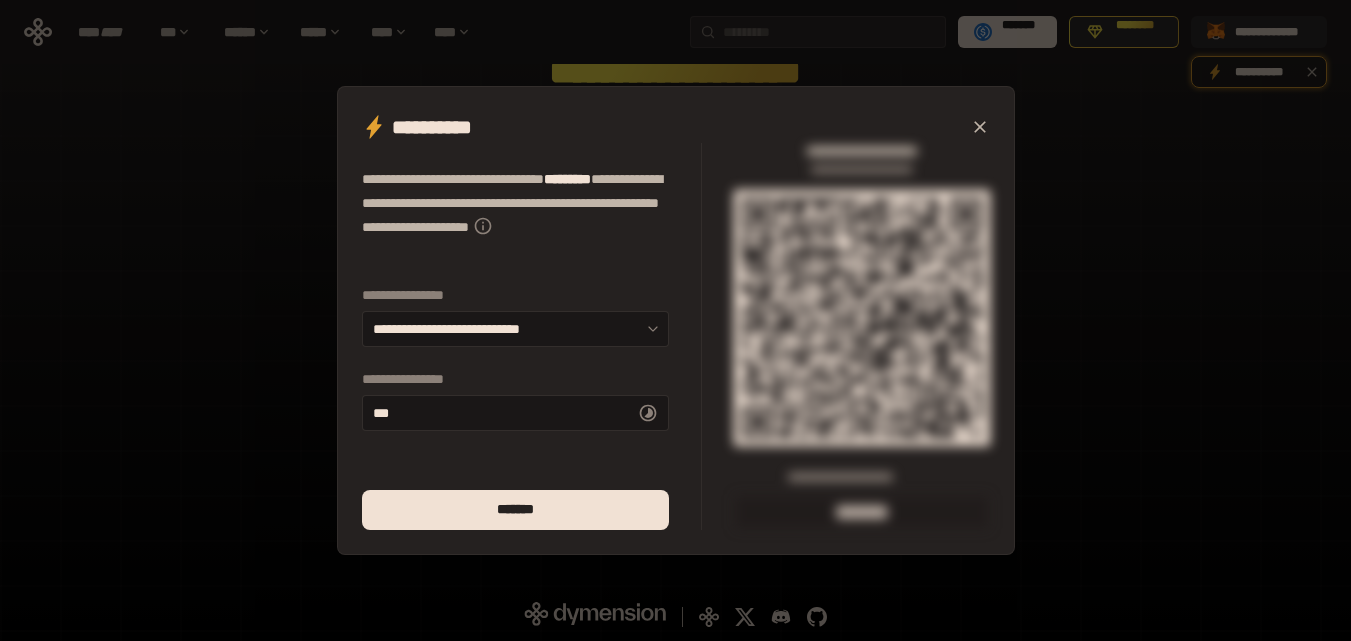 click on "**********" at bounding box center (675, 320) 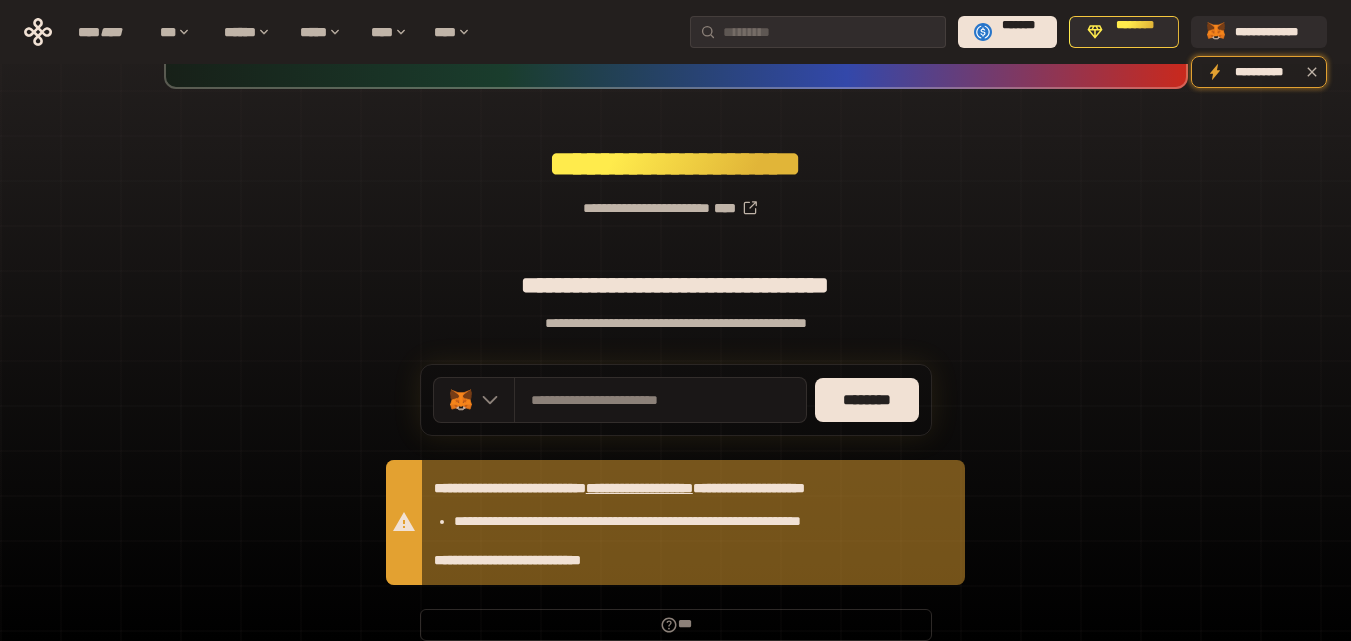 scroll, scrollTop: 197, scrollLeft: 0, axis: vertical 